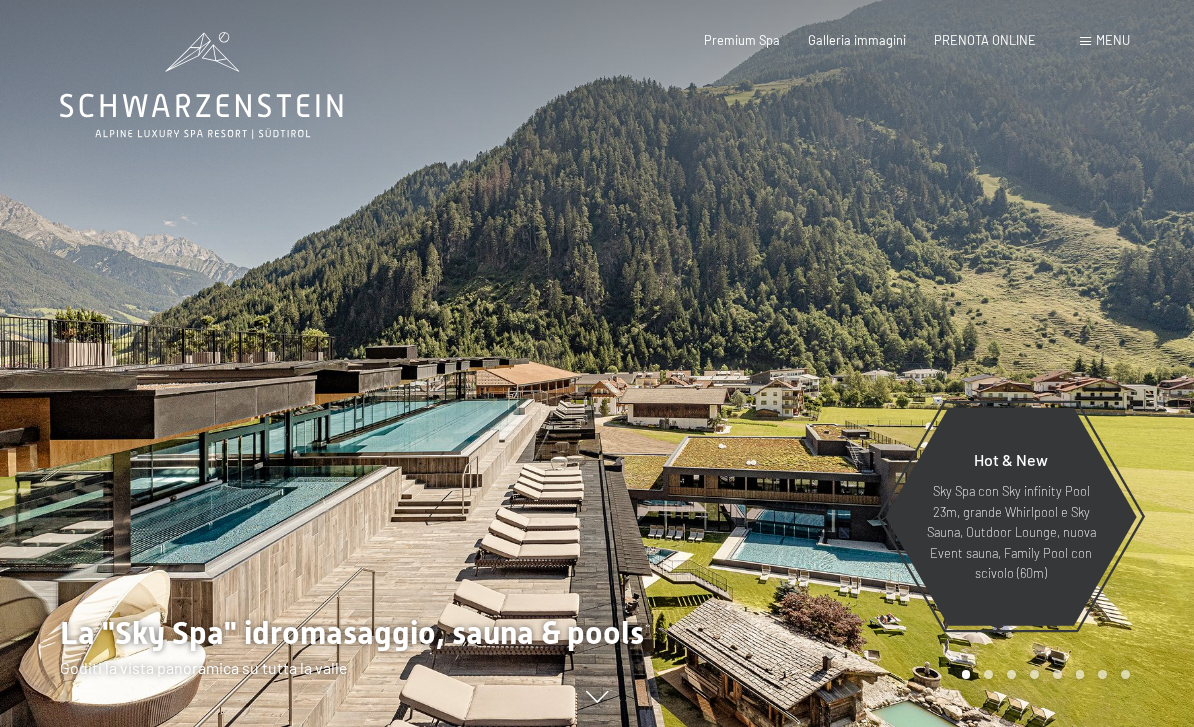 scroll, scrollTop: 0, scrollLeft: 0, axis: both 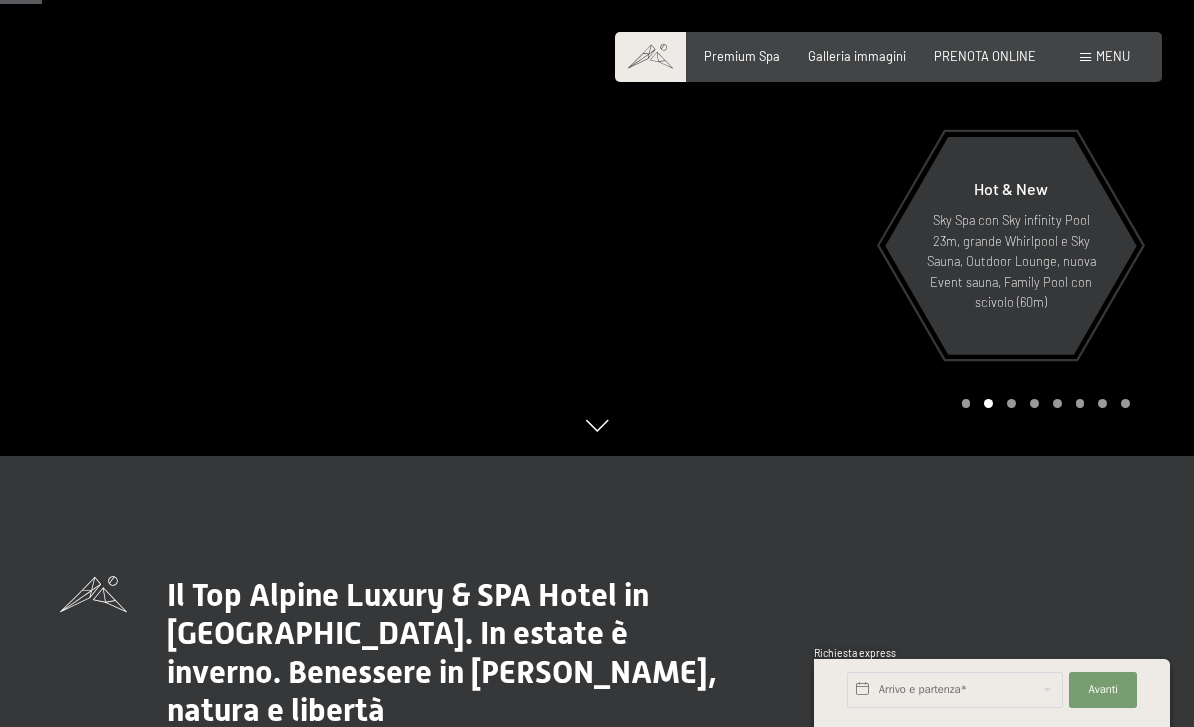 click on "Sky Spa con Sky infinity Pool 23m, grande Whirlpool e Sky Sauna, Outdoor Lounge, nuova Event sauna, Family Pool con scivolo (60m)" at bounding box center (1011, 261) 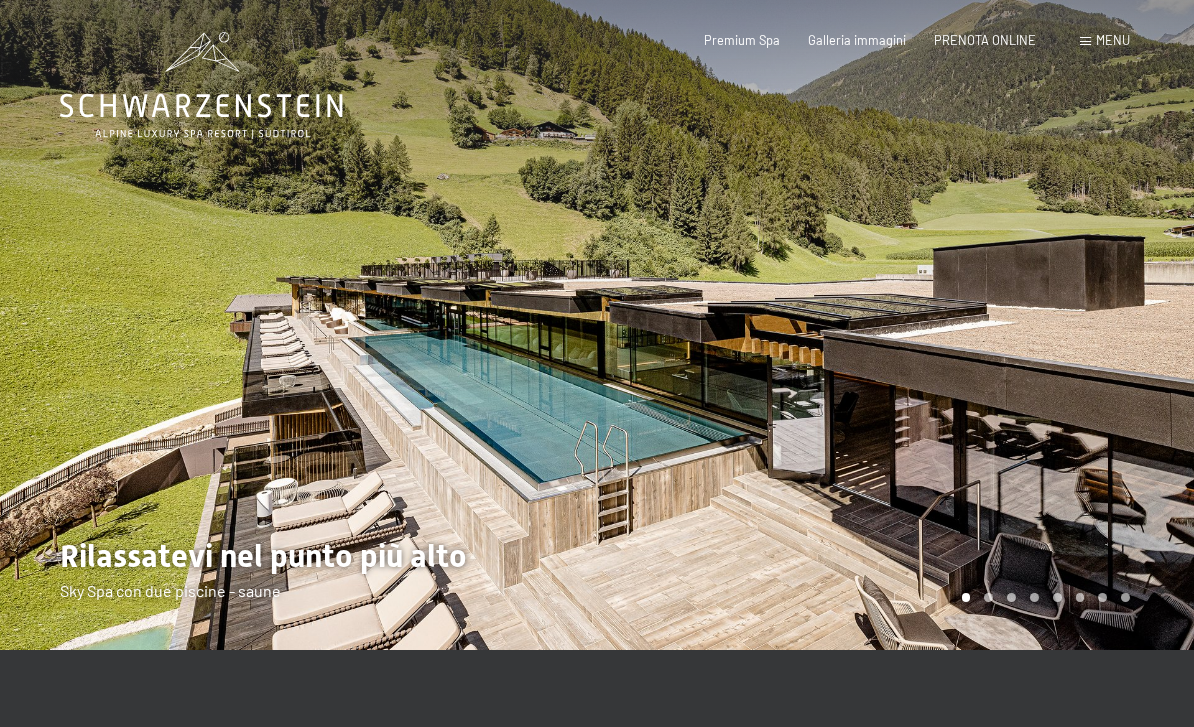 scroll, scrollTop: 0, scrollLeft: 0, axis: both 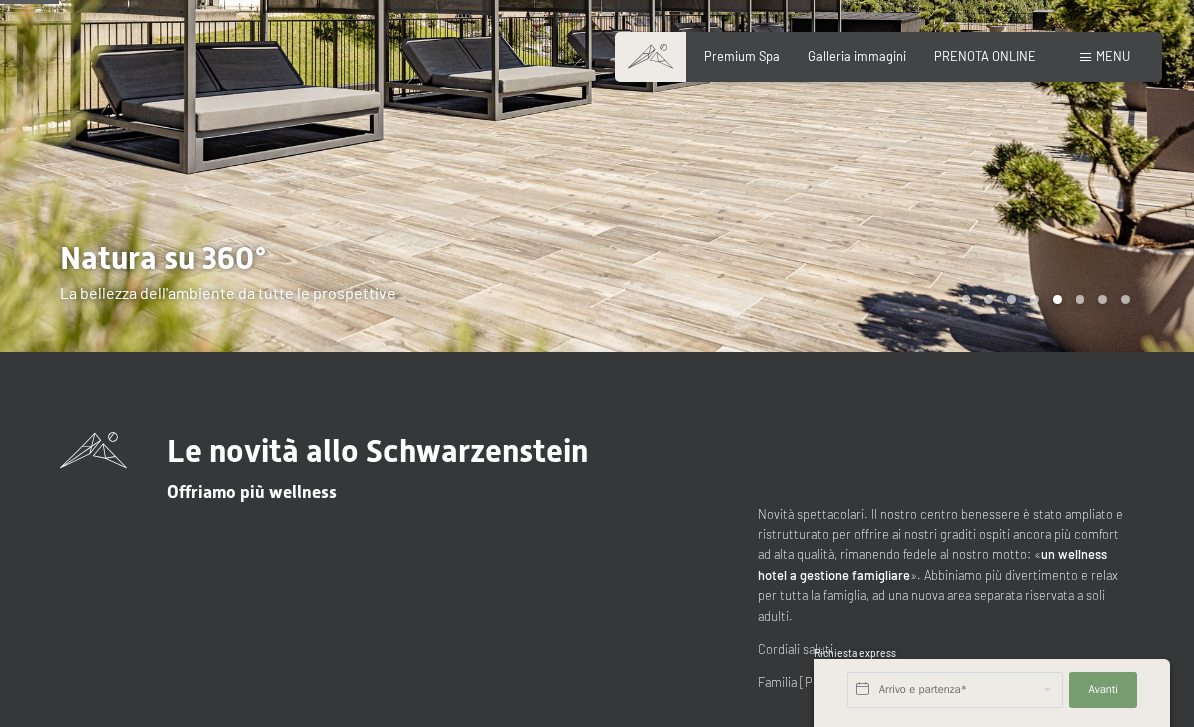 click on "Menu" at bounding box center (1113, 56) 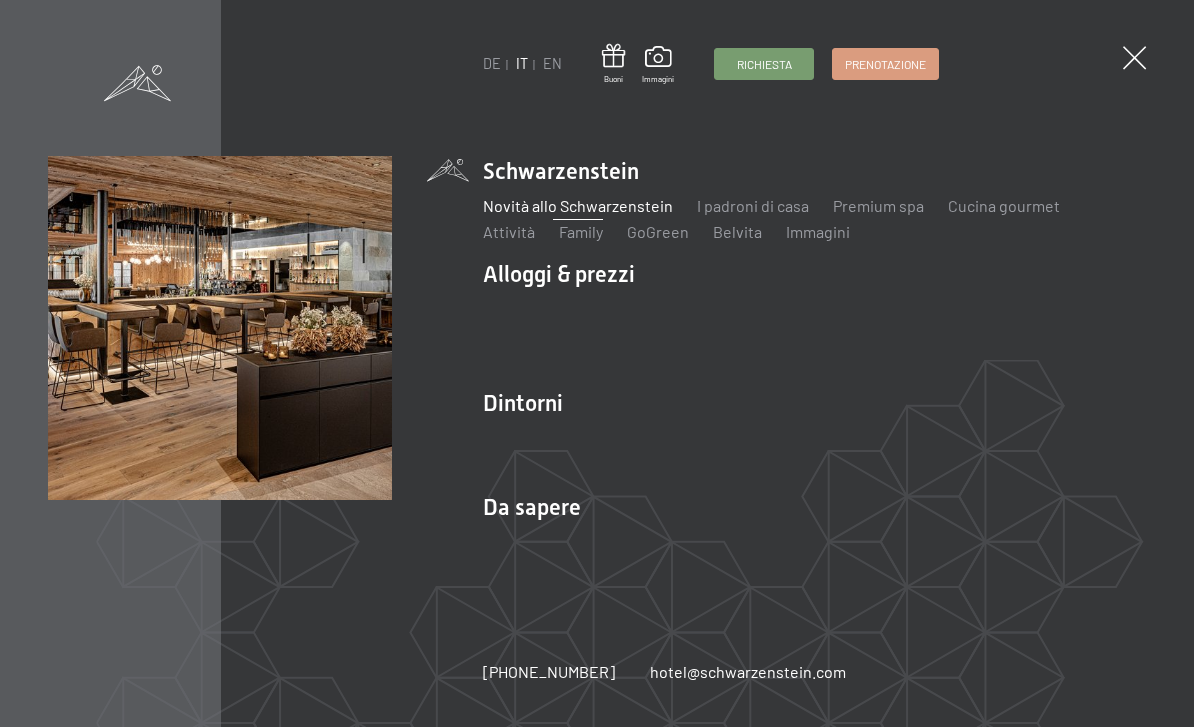 click on "Premium spa" at bounding box center (878, 205) 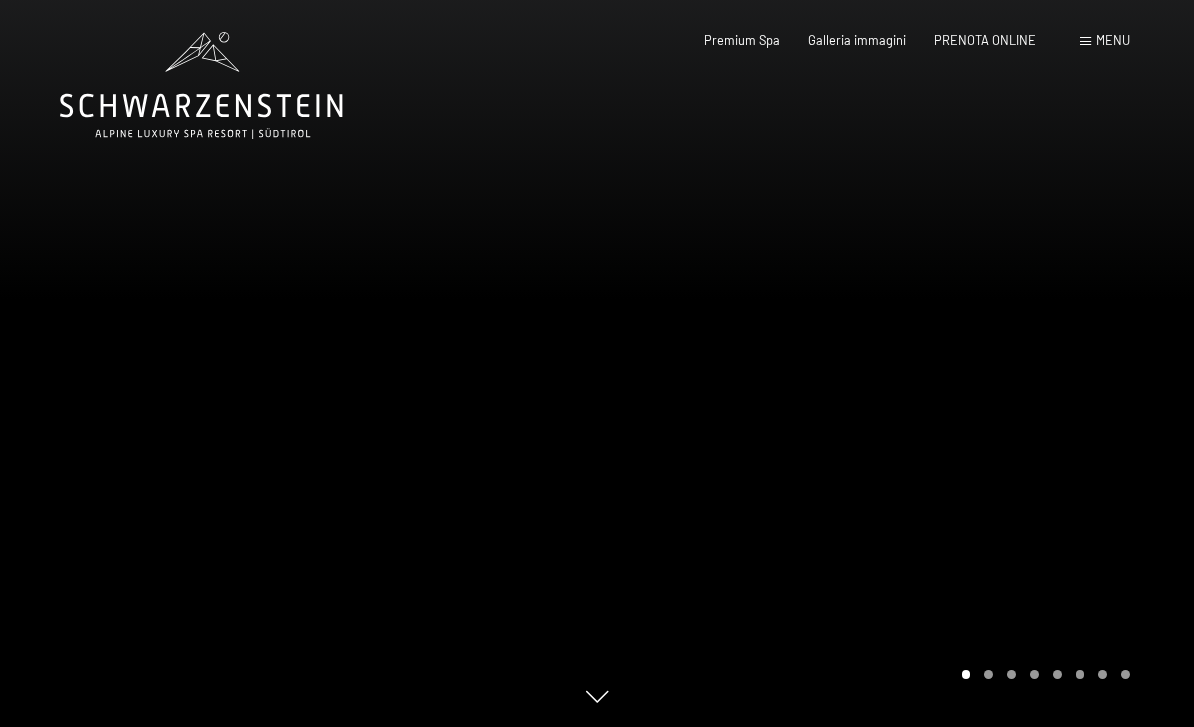 scroll, scrollTop: 0, scrollLeft: 0, axis: both 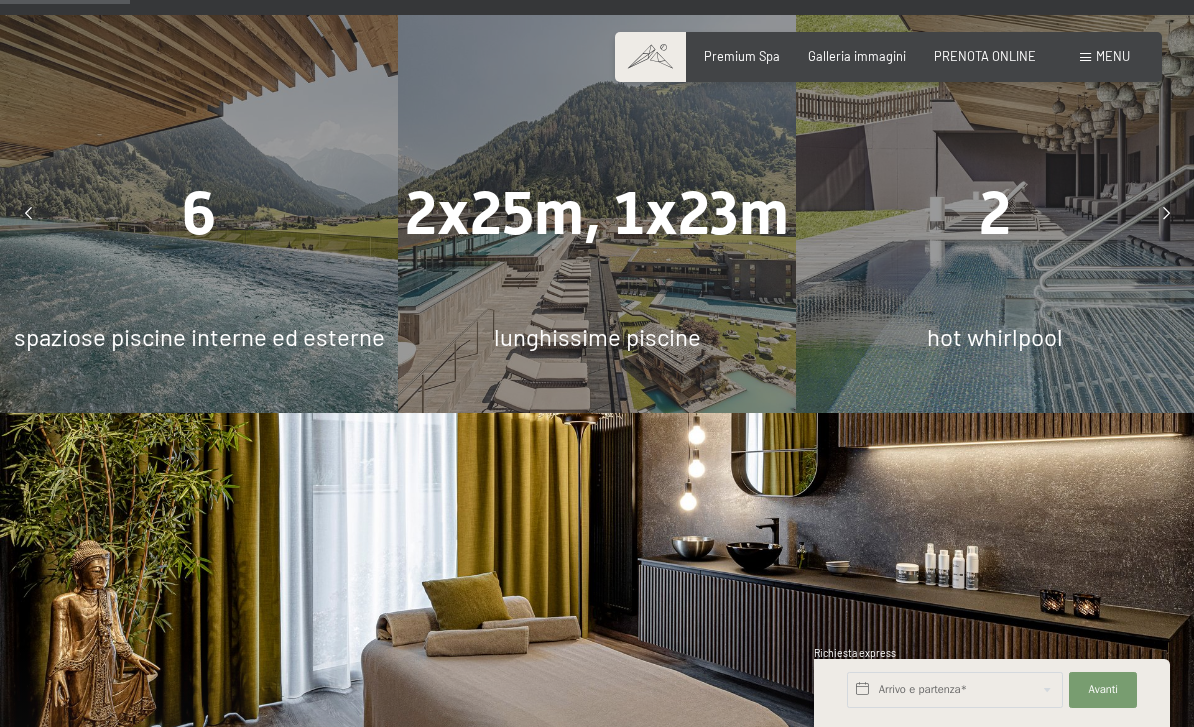 click on "2x25m, 1x23m         lunghissime piscine" at bounding box center (597, 214) 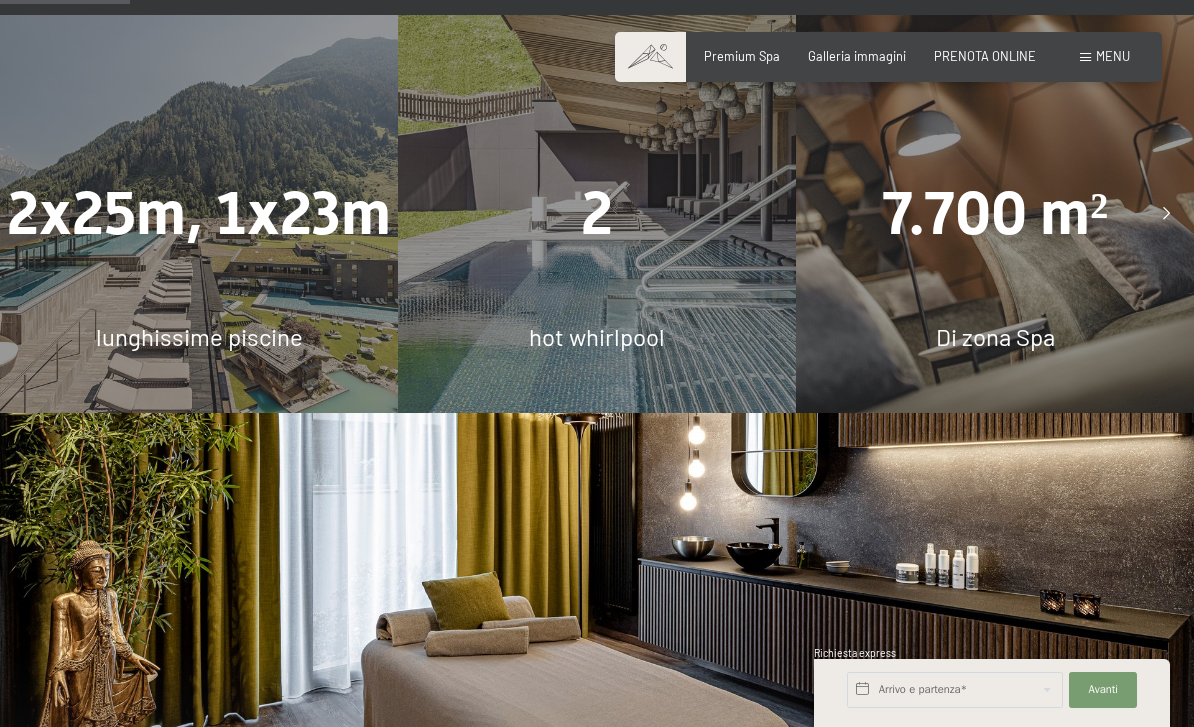 click on "7.700 m²" at bounding box center [995, 213] 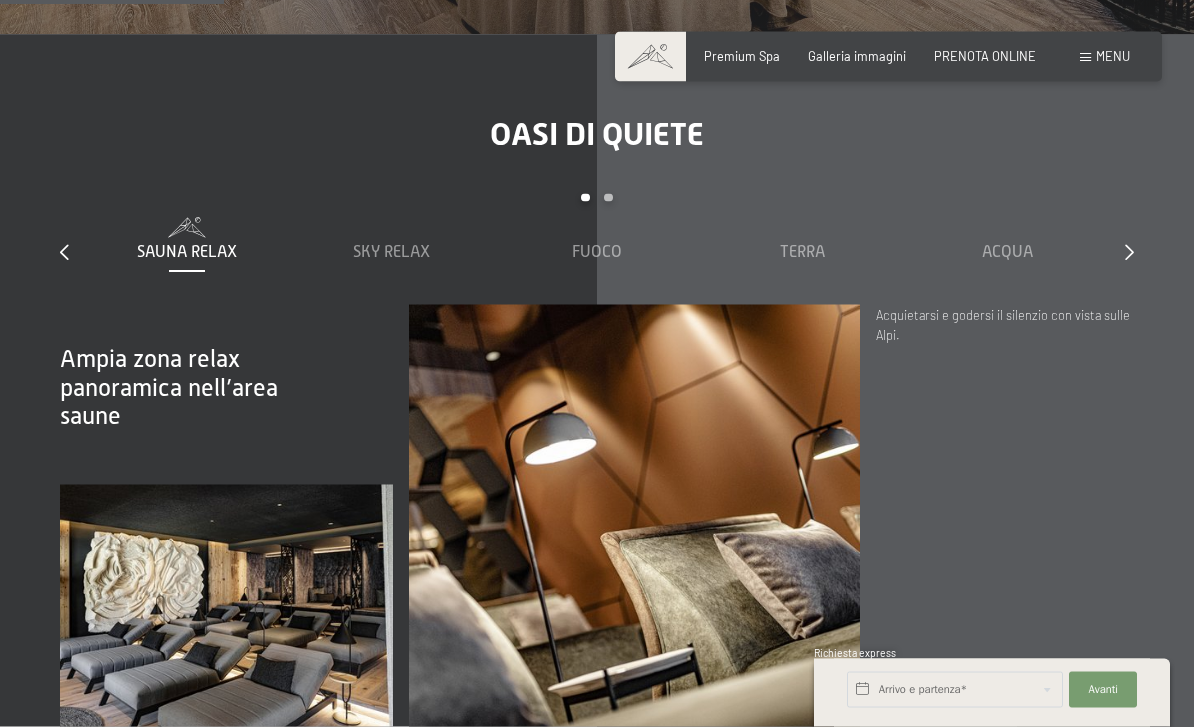 scroll, scrollTop: 2138, scrollLeft: 0, axis: vertical 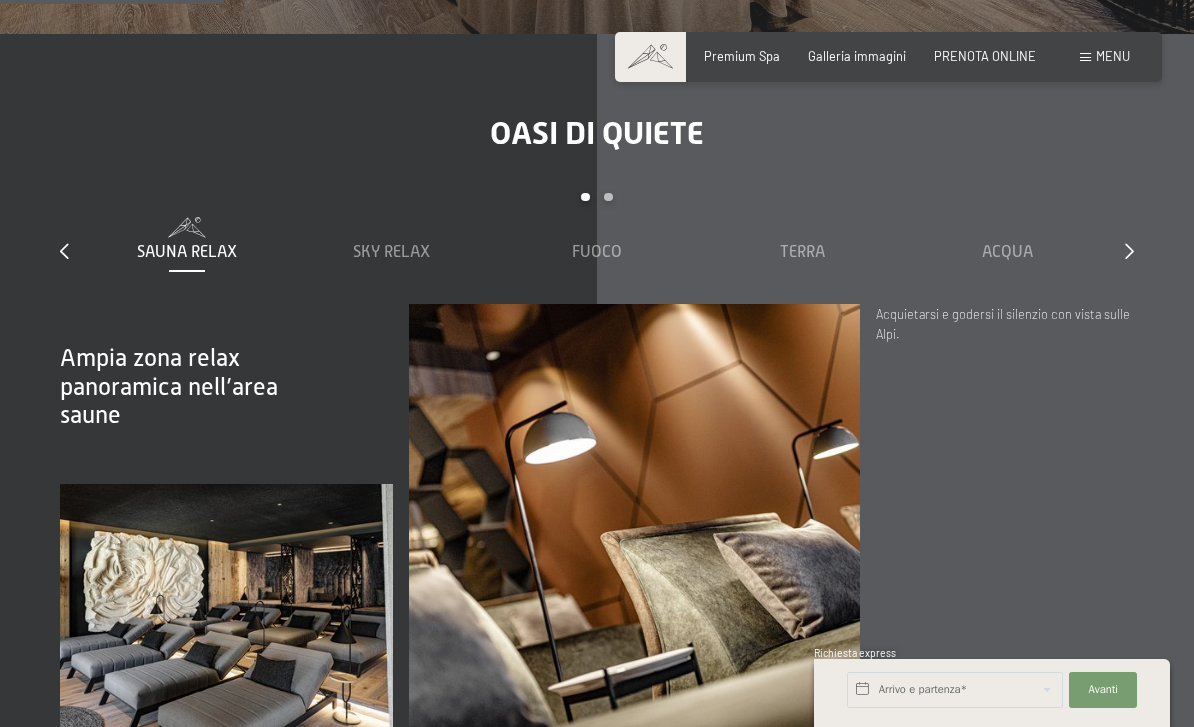 click on "Acqua" at bounding box center (1007, 252) 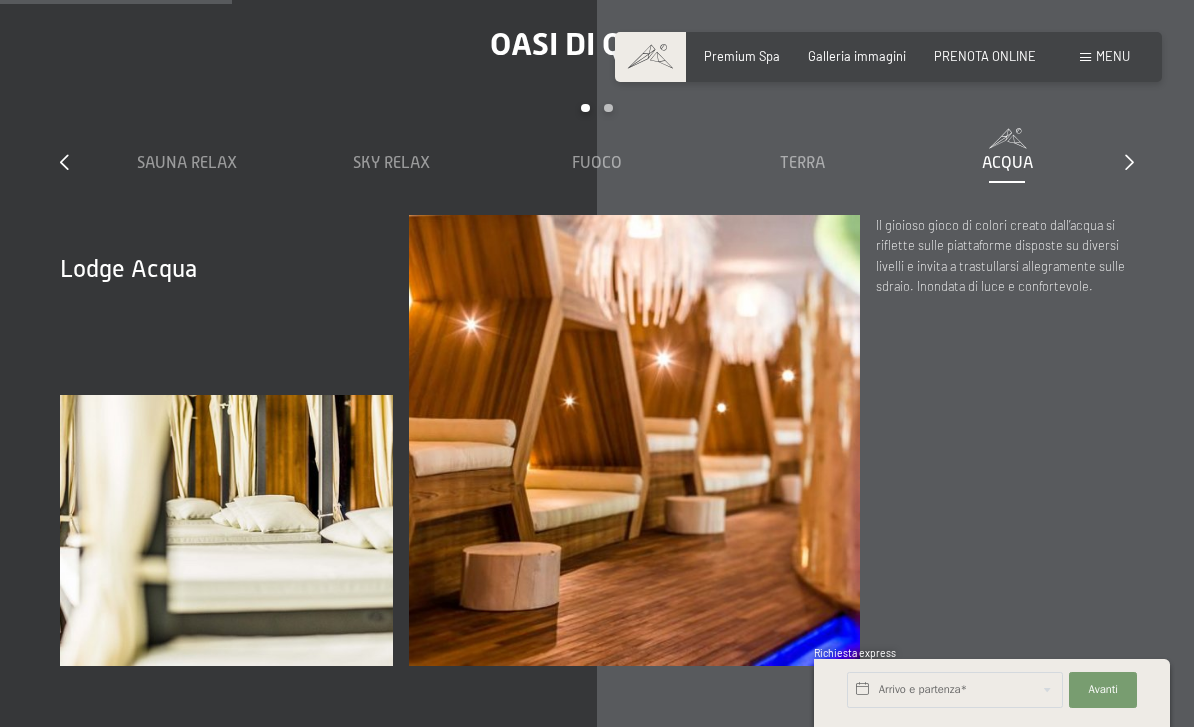 scroll, scrollTop: 2222, scrollLeft: 0, axis: vertical 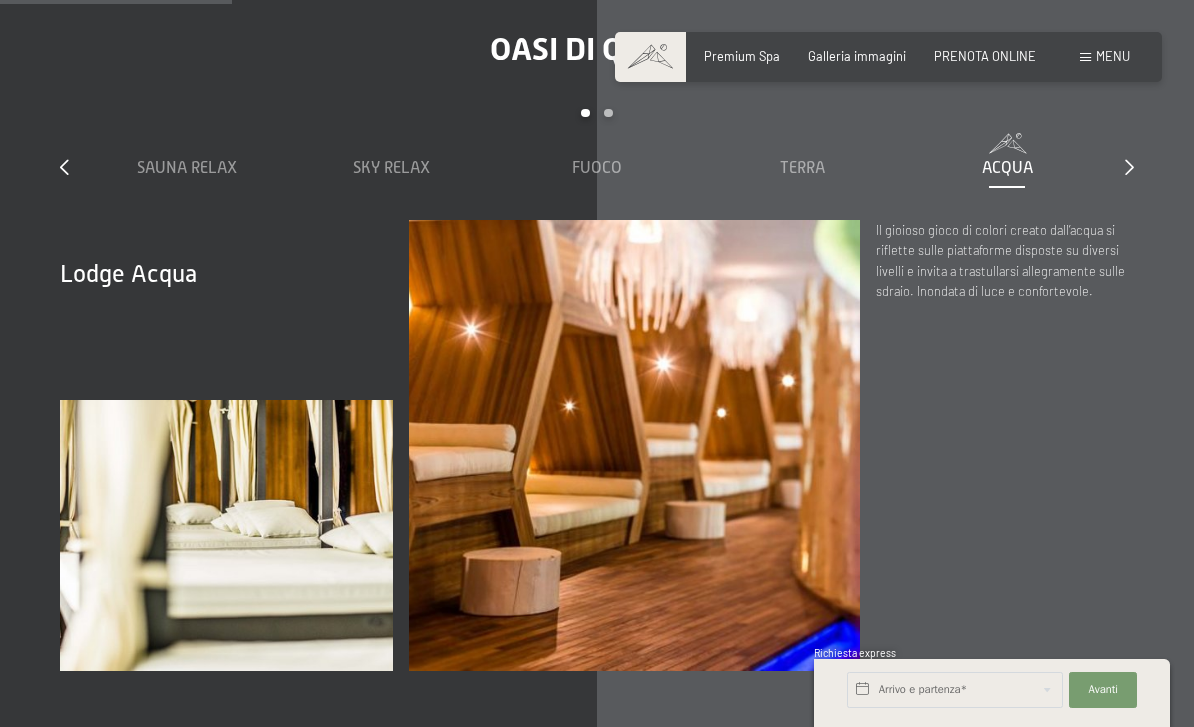 click at bounding box center (802, 141) 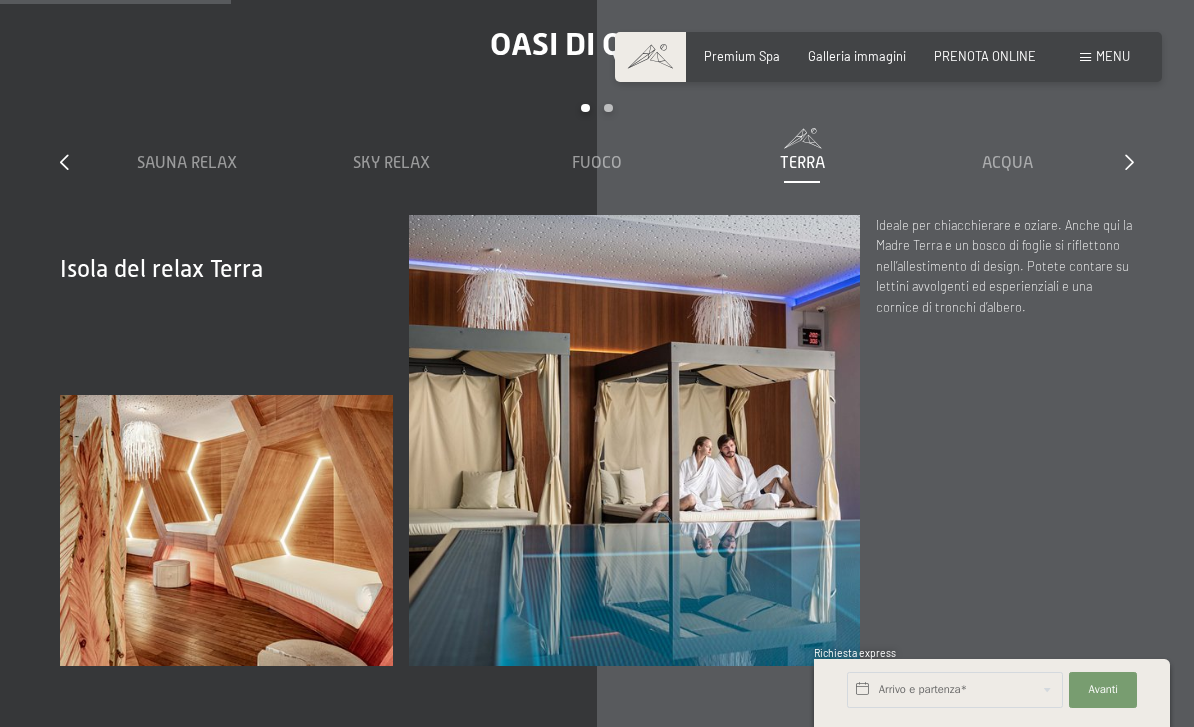 scroll, scrollTop: 2189, scrollLeft: 0, axis: vertical 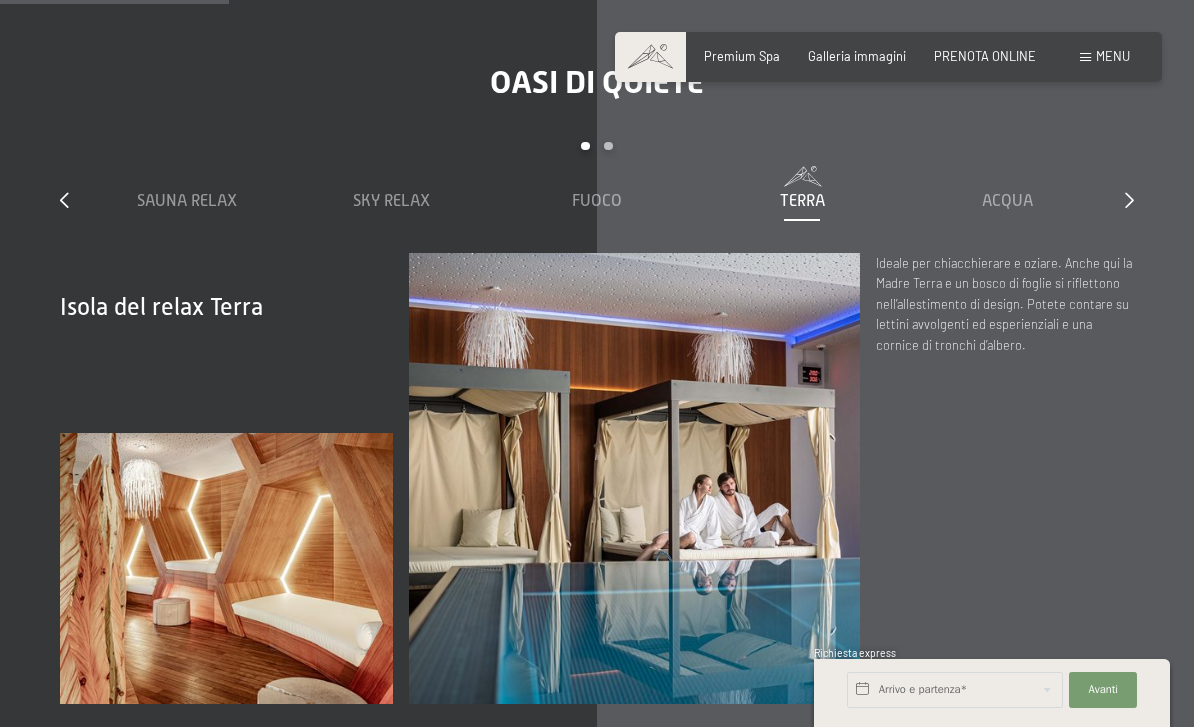 click on "Fuoco" at bounding box center (597, 201) 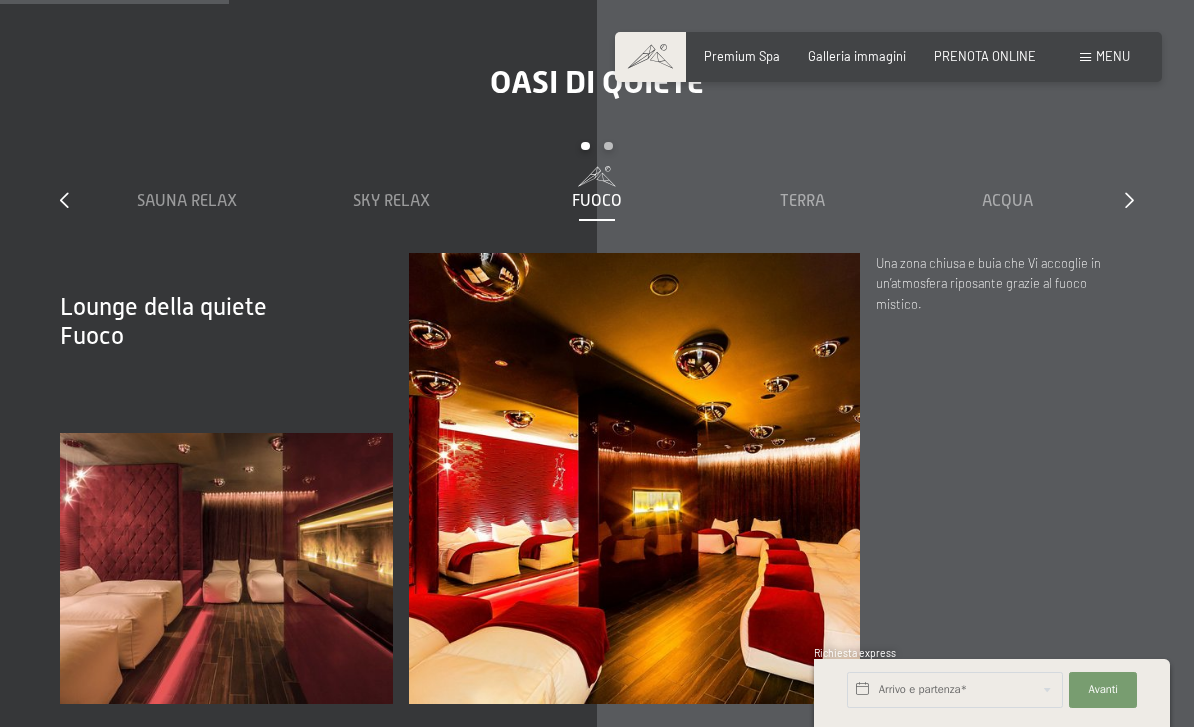 click on "Sky Relax" at bounding box center [391, 201] 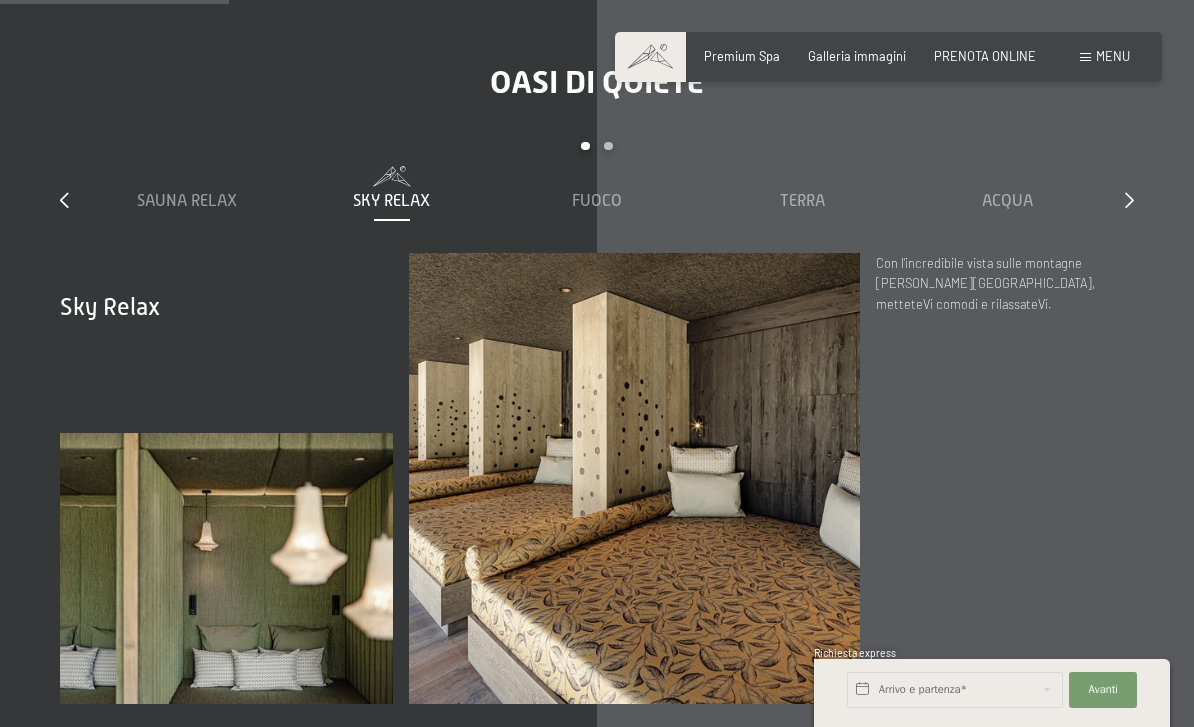 click on "Sauna relax" at bounding box center (186, 189) 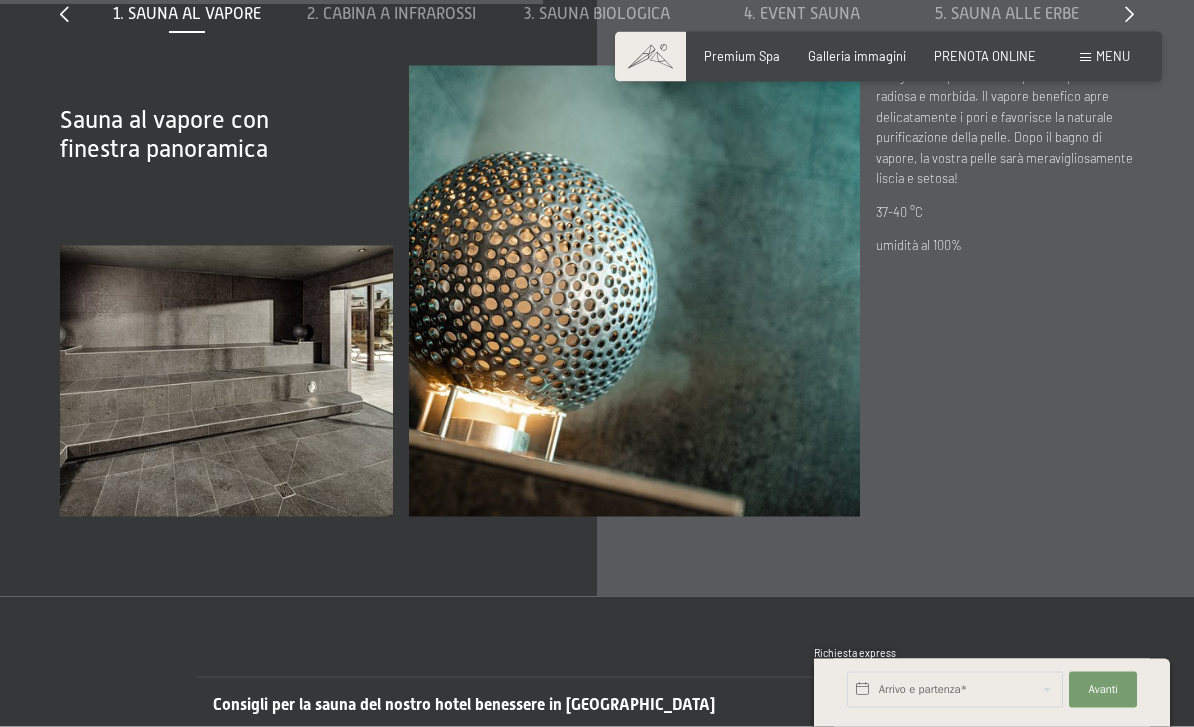 scroll, scrollTop: 5202, scrollLeft: 0, axis: vertical 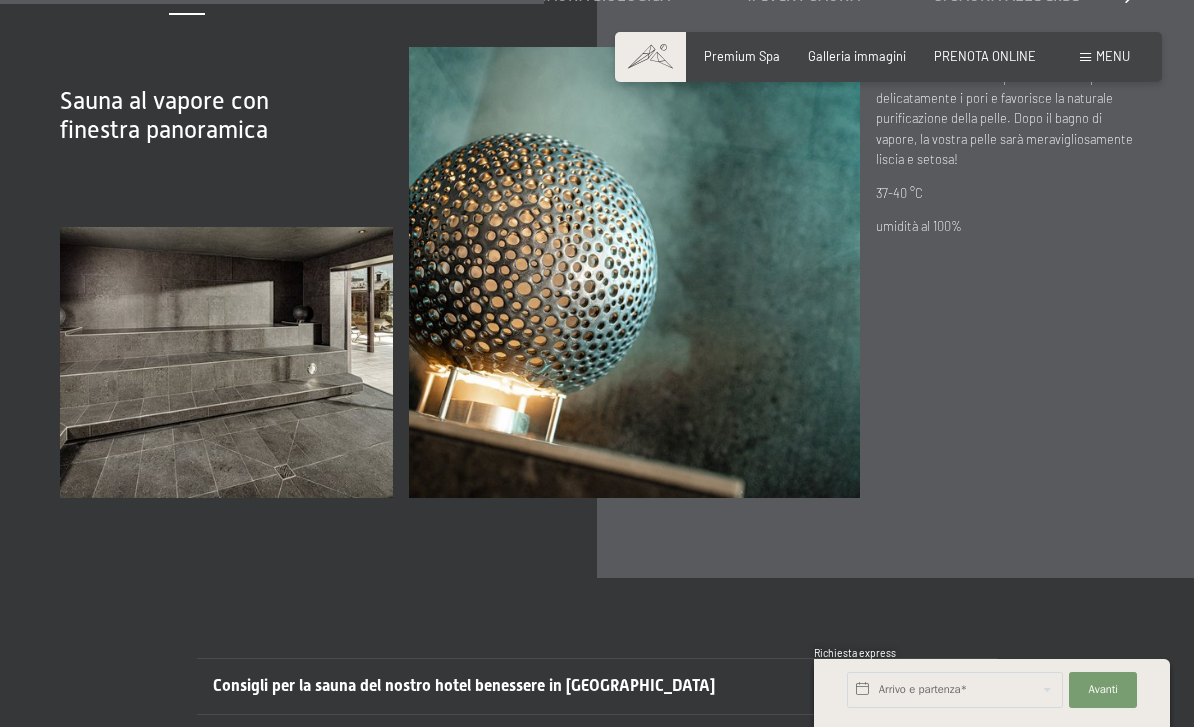 click on "3. Sauna biologica" at bounding box center (597, -4) 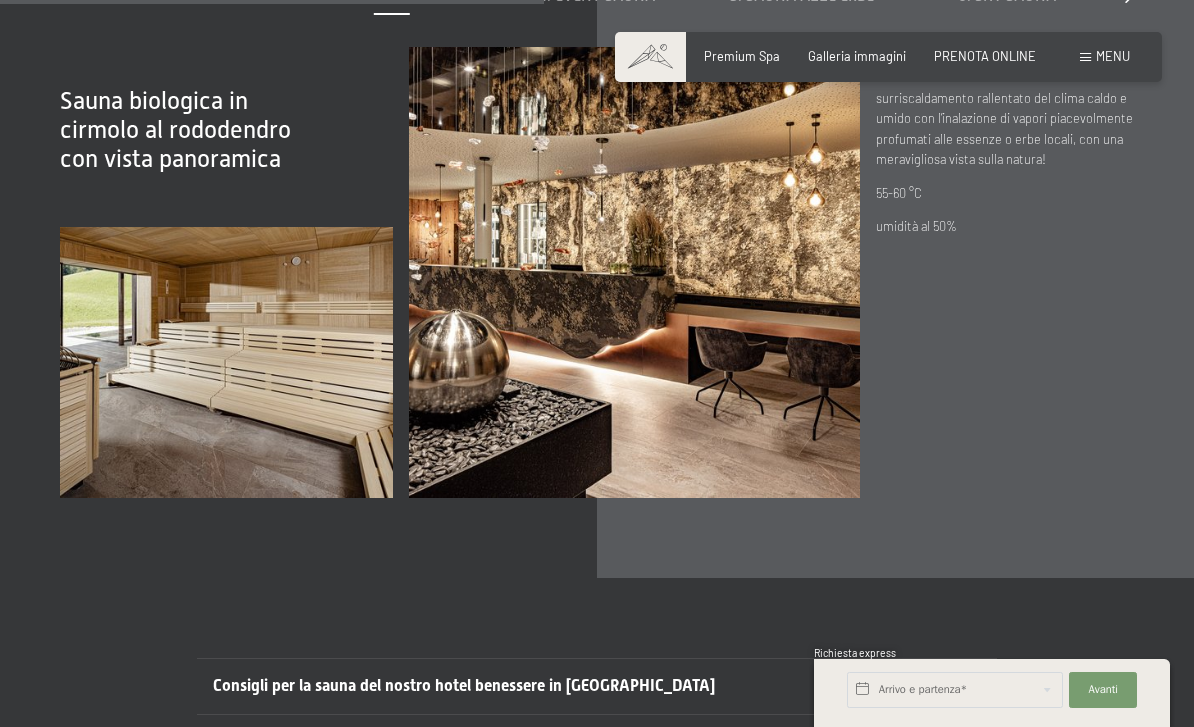 click at bounding box center (64, -4) 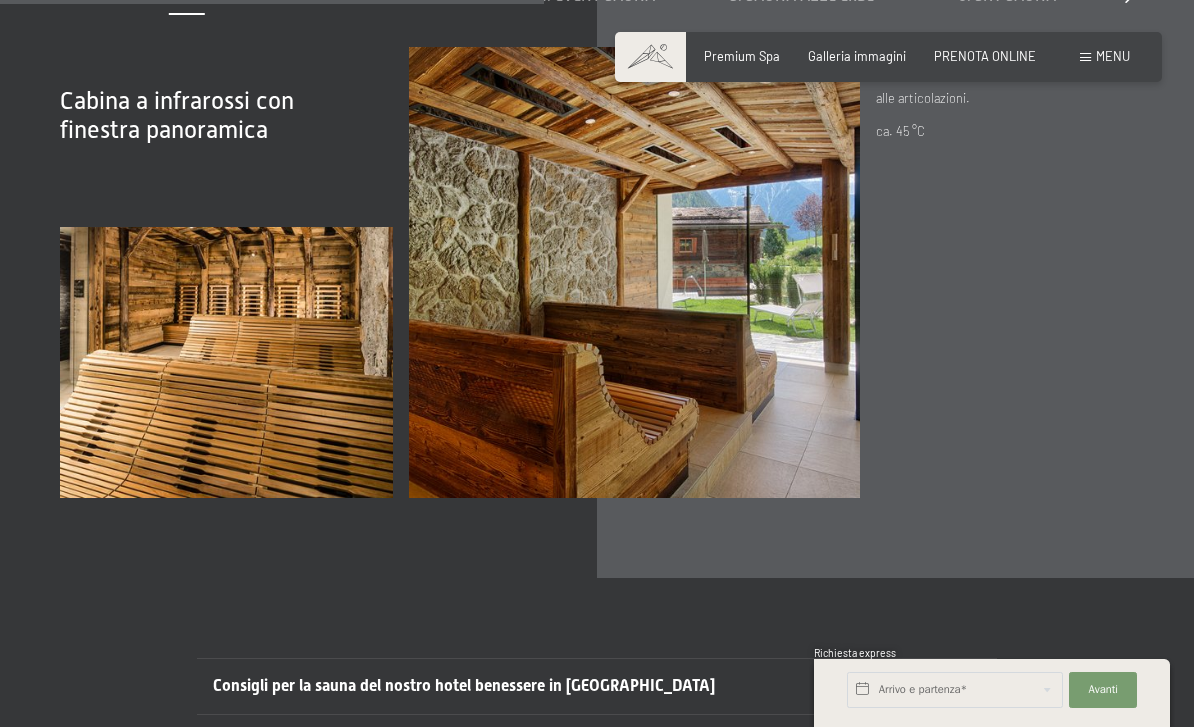 click on "8 saune per mille momenti di felicità             slide  2 to 6   of 8         1. Sauna al vapore              2. Cabina a infrarossi              3. Sauna biologica             4. Event Sauna             5. Sauna alle erbe             6. Sky Sauna             7. Sauna rustica              8. Biosauna dress-on                                     Sauna al vapore con finestra panoramica                          Sauna al vapore con finestra panoramica            Il bagno di vapore è ideale per una pelle radiosa e morbida. Il vapore benefico apre delicatamente i pori e favorisce la naturale purificazione della pelle. Dopo il bagno di vapore, la vostra pelle sarà meravigliosamente liscia e setosa!   37-40 °C   umidità al 100%                 Cabina a infrarossi con finestra panoramica                          Cabina a infrarossi con finestra panoramica            Il calore radiante penetra in profondità donando sollievo e benessere alla schiena e alle articolazioni.   ca. 45 °C" at bounding box center [597, 177] 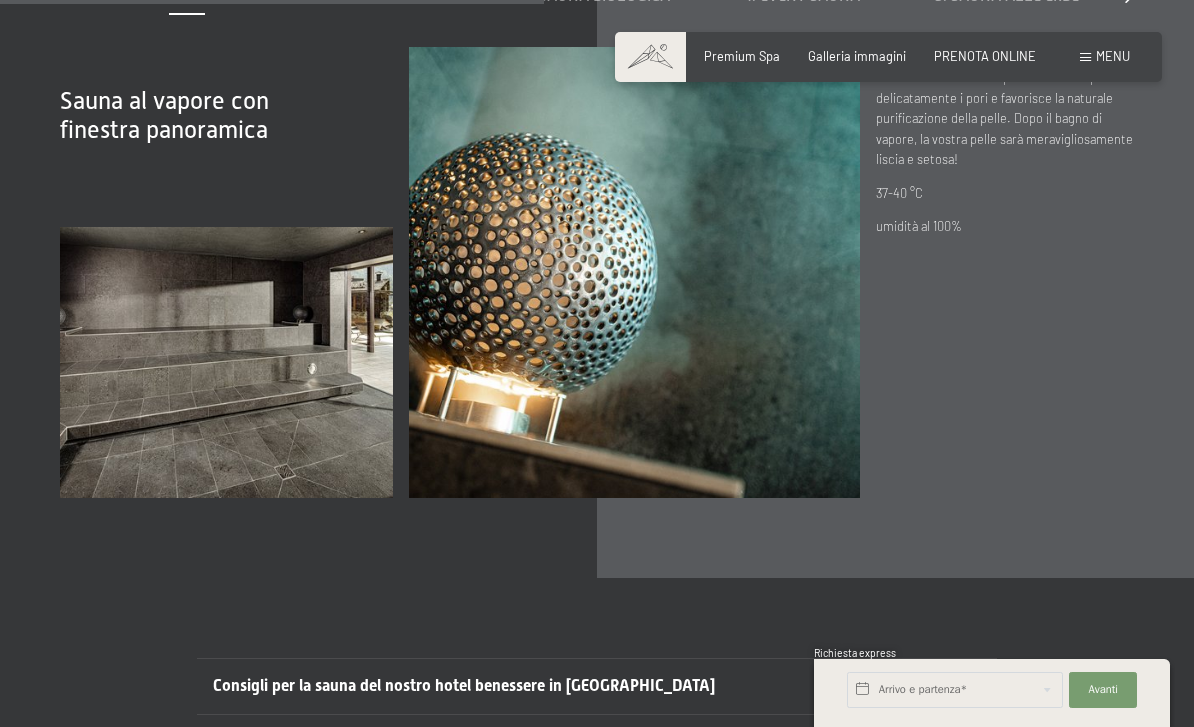 click on "1. Sauna al vapore" at bounding box center [187, -4] 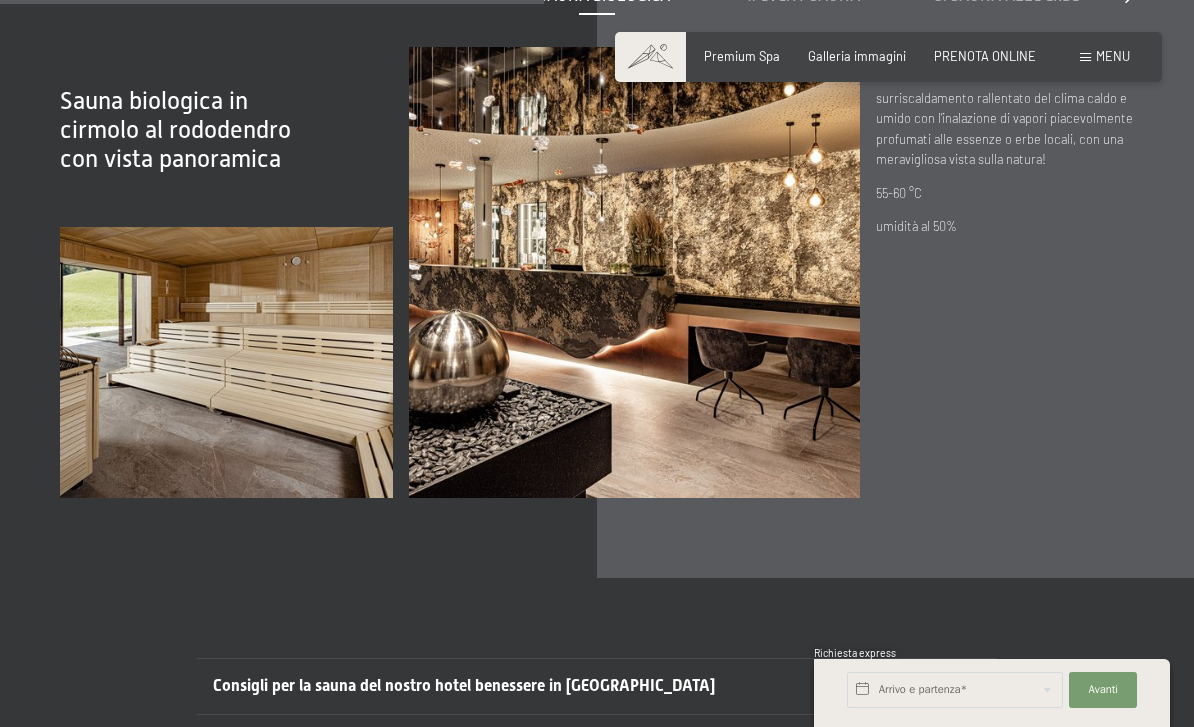 click on "4. Event Sauna" at bounding box center (802, -4) 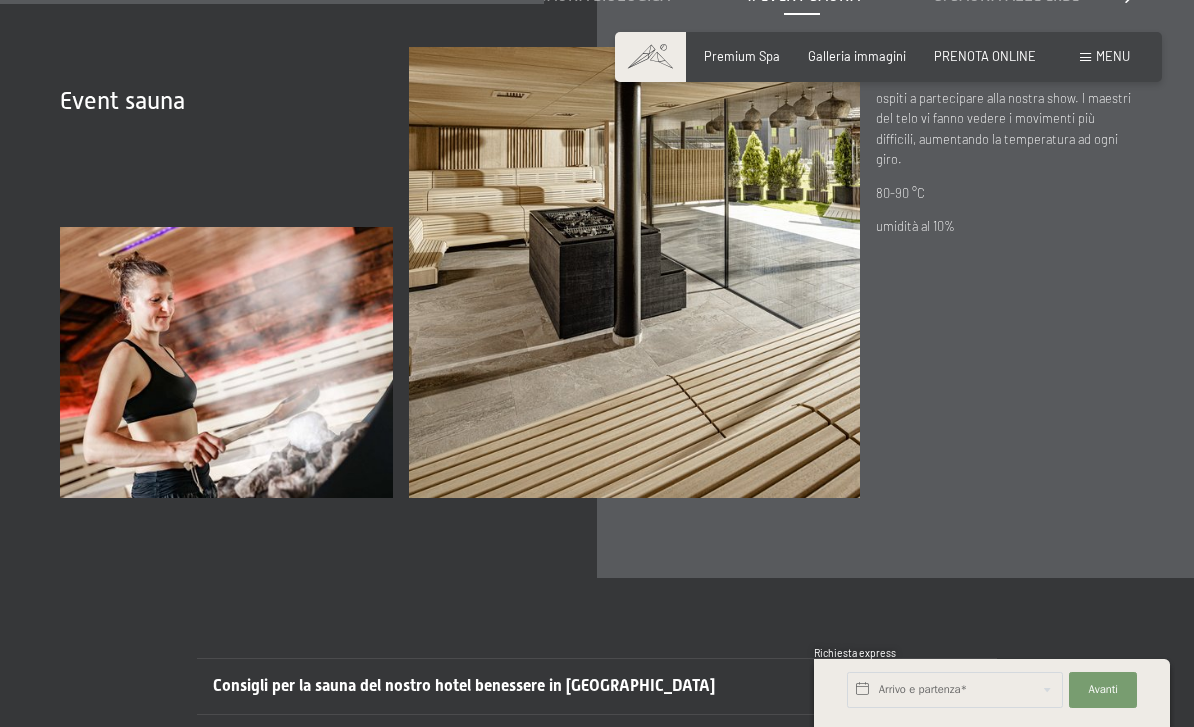 click at bounding box center (1007, -31) 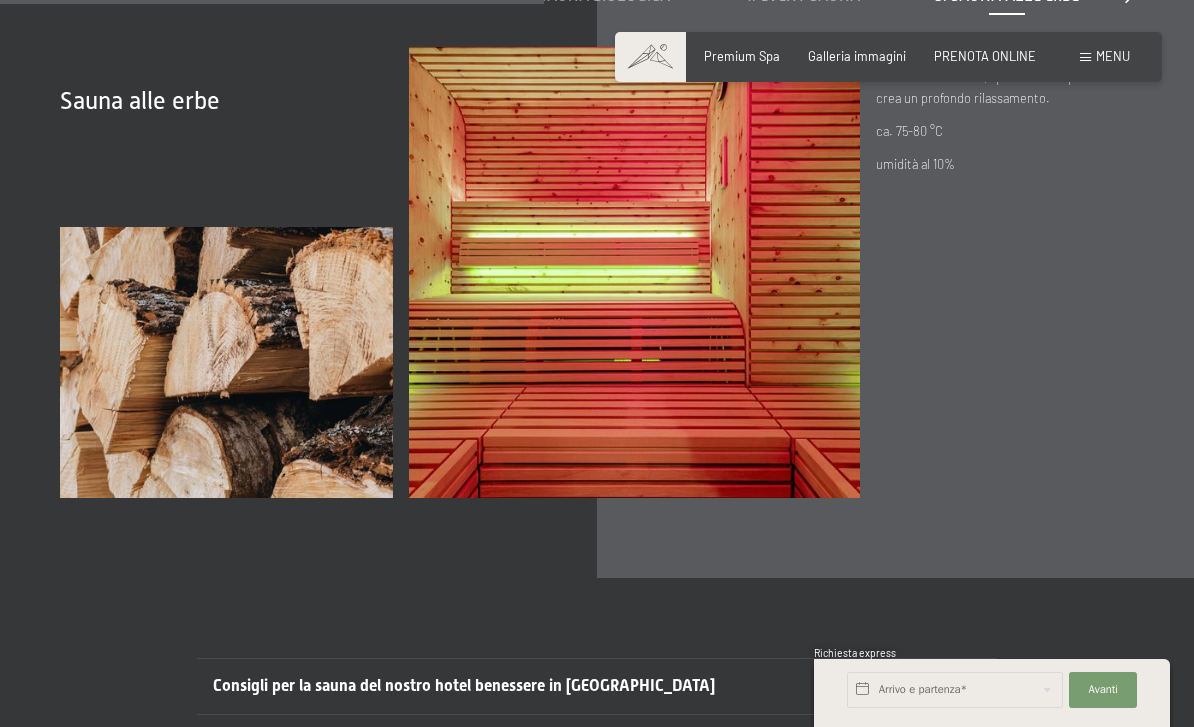 click at bounding box center [1129, -5] 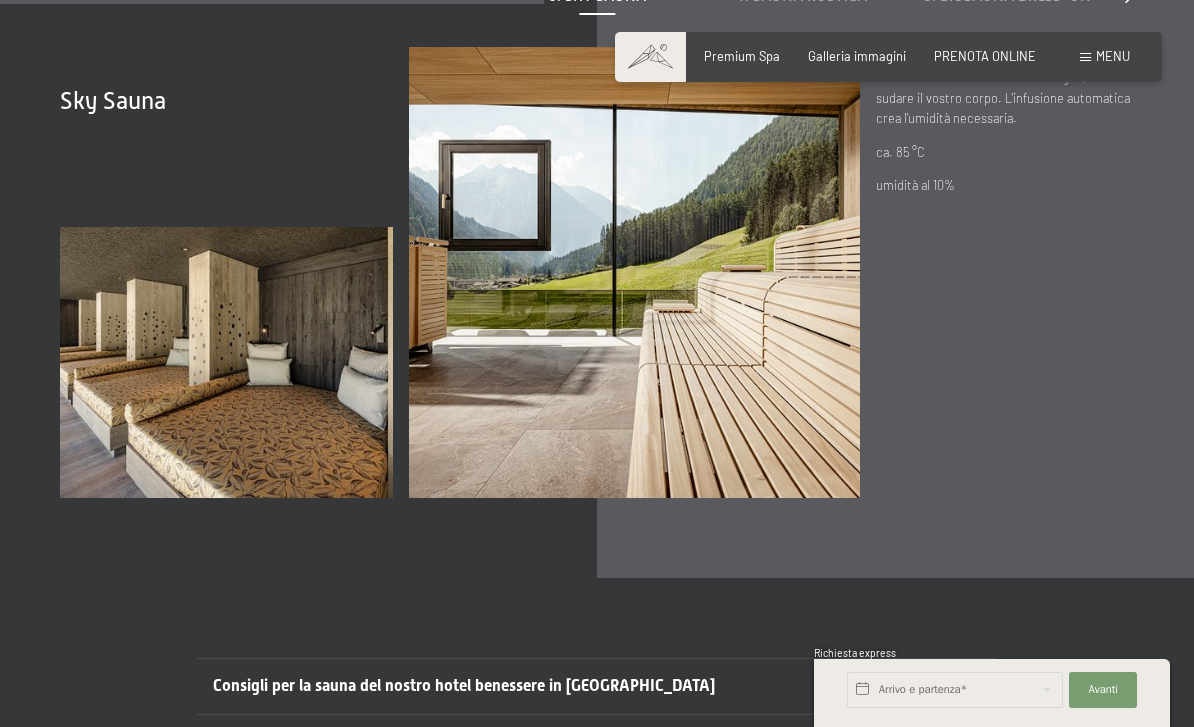 click on "7. Sauna rustica" at bounding box center (802, -4) 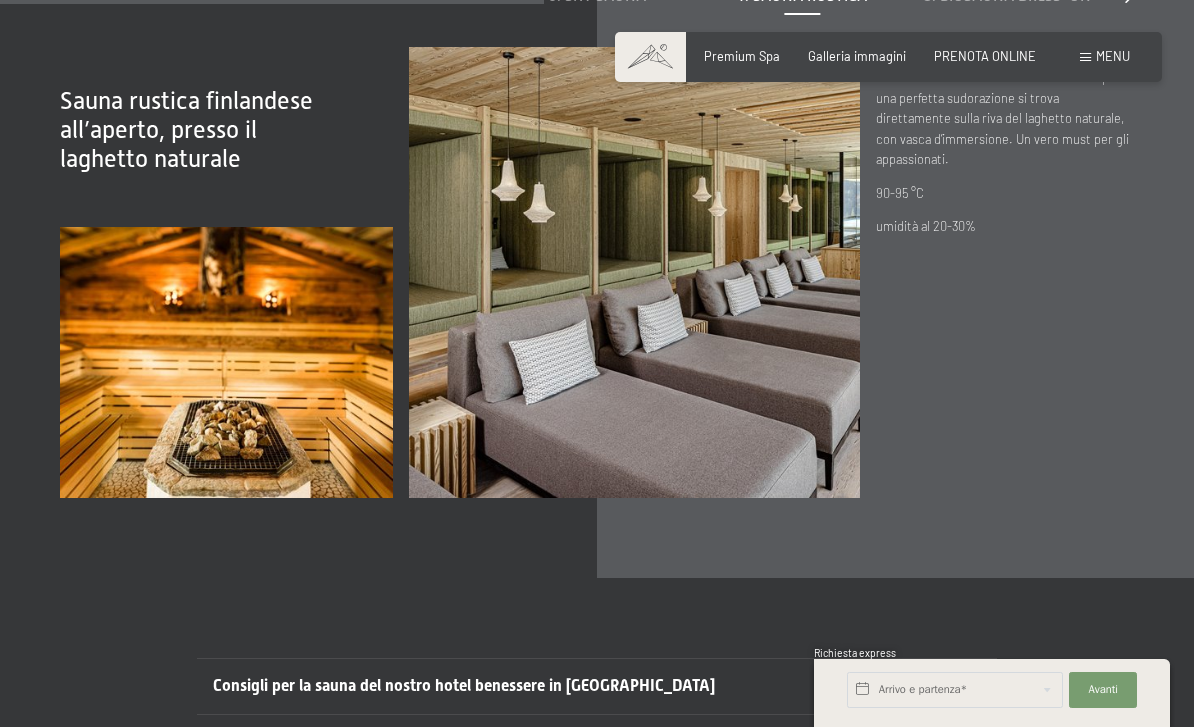 click at bounding box center [1129, -5] 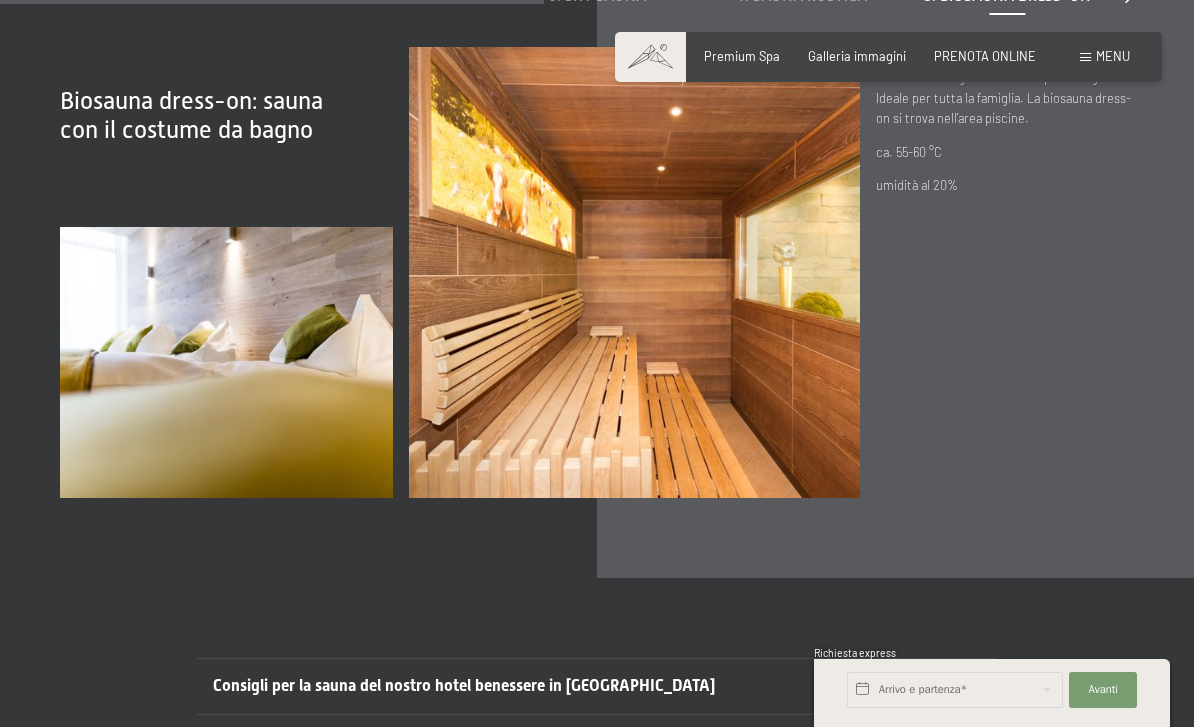 click on "Prenotazione           Richiesta                                     Premium Spa           Galleria immagini           PRENOTA ONLINE           Menu                                                                    DE         IT         EN                Buoni             Immagini               Richiesta           Prenotazione                    DE         IT         EN                       Schwarzenstein           Novità allo Schwarzenstein         I padroni di casa         Premium spa         Cucina gourmet         Attività         Programma settimanale         Immagini             Family         GoGreen         Belvita         Immagini                     Alloggi & prezzi           Servizi inclusi         Camere & prezzi         Lista             Offerte         Lista             Prezzi per famiglie         Prezzi trattmenti         Premi ospiti fedeli         Richiesta         Prenotazione         Condizioni generali         Buoni         Idee regalo" at bounding box center [888, 57] 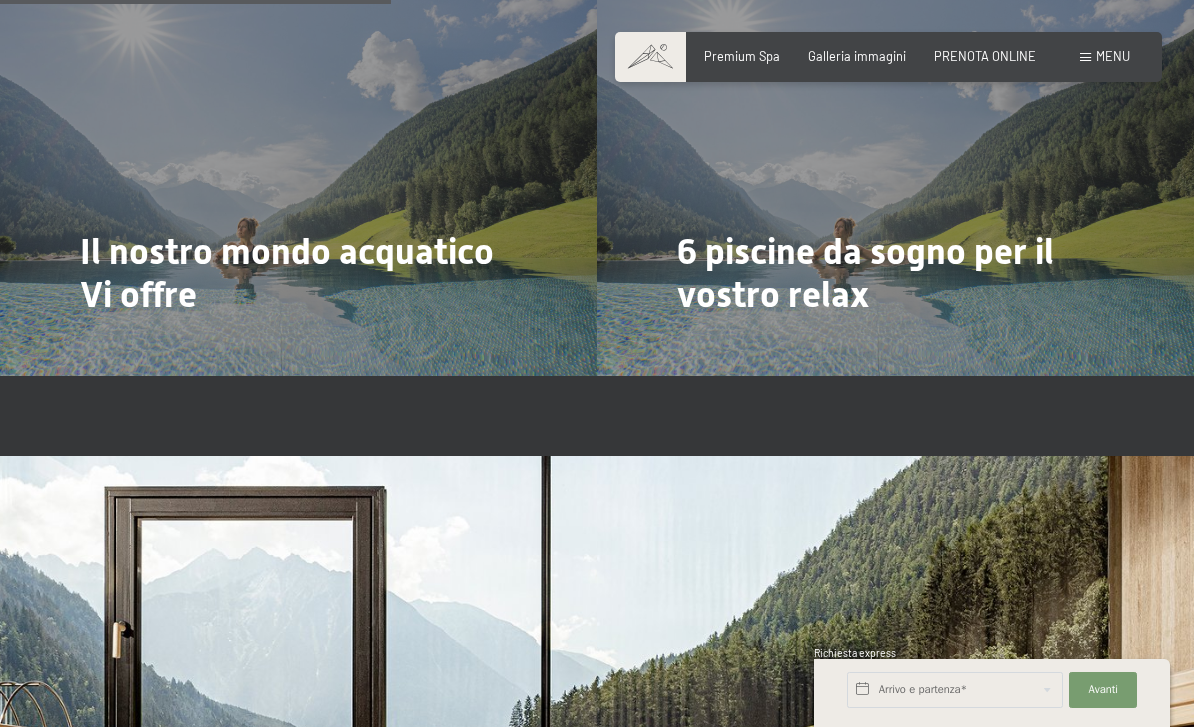 scroll, scrollTop: 3766, scrollLeft: 0, axis: vertical 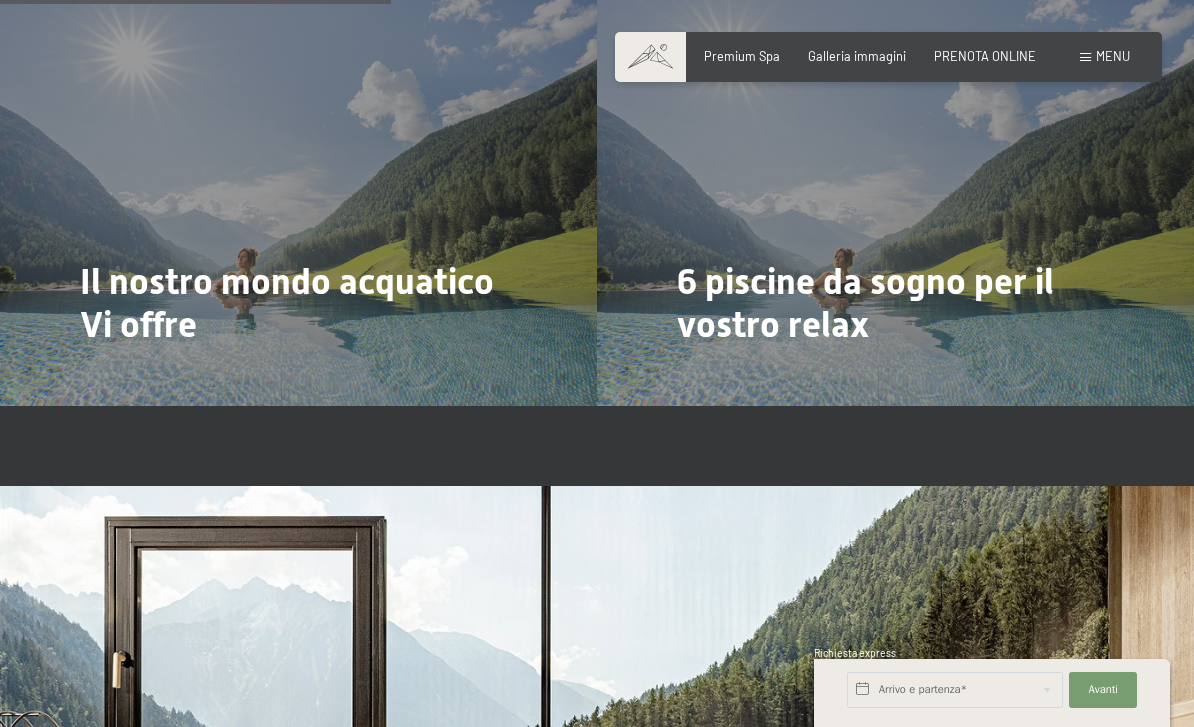 click on "Menu" at bounding box center [1113, 56] 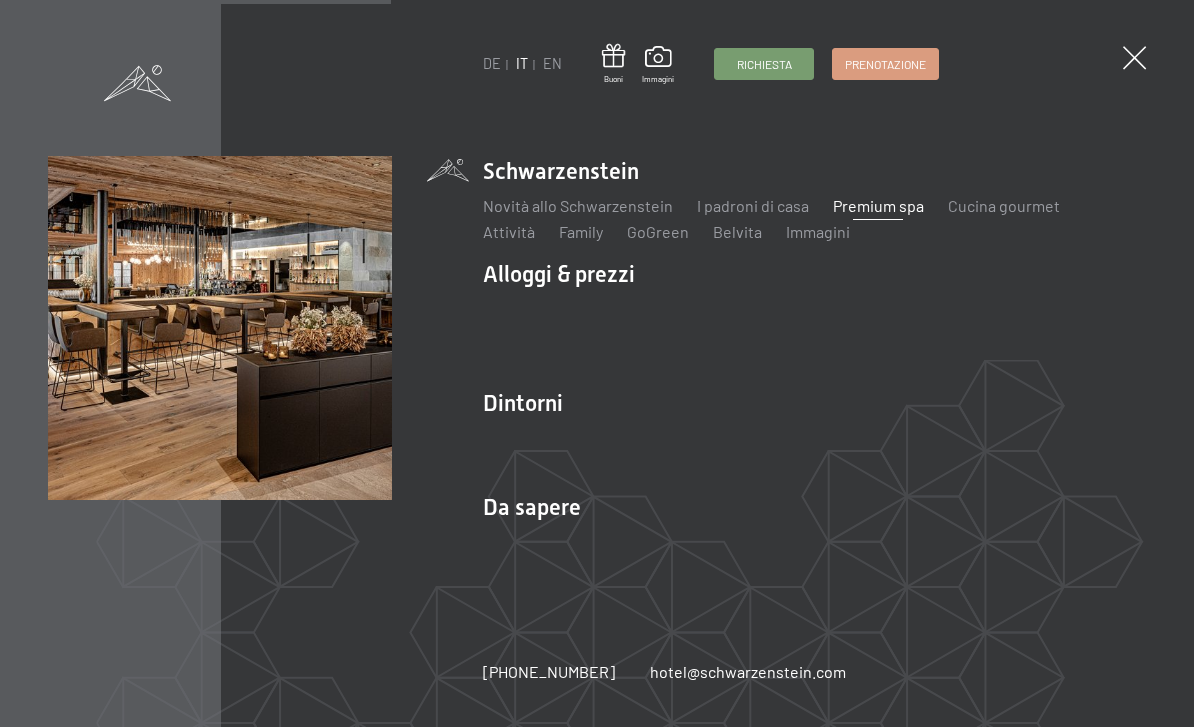 click on "Novità allo Schwarzenstein" at bounding box center [578, 205] 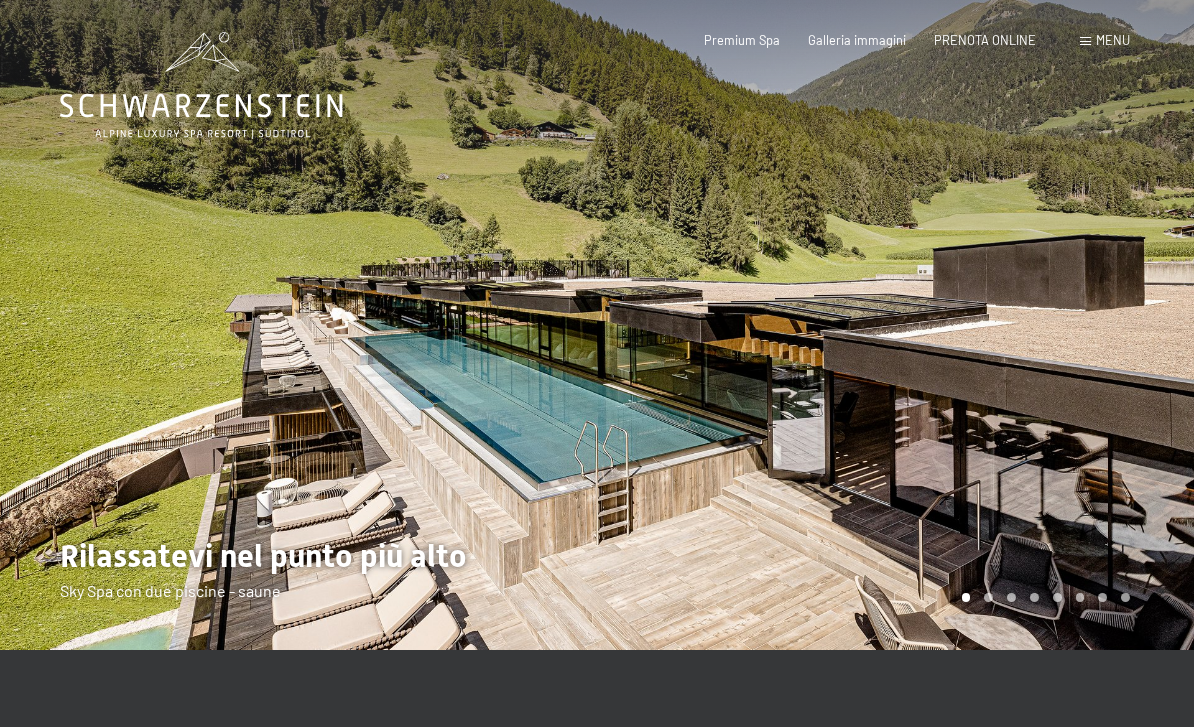 scroll, scrollTop: 0, scrollLeft: 0, axis: both 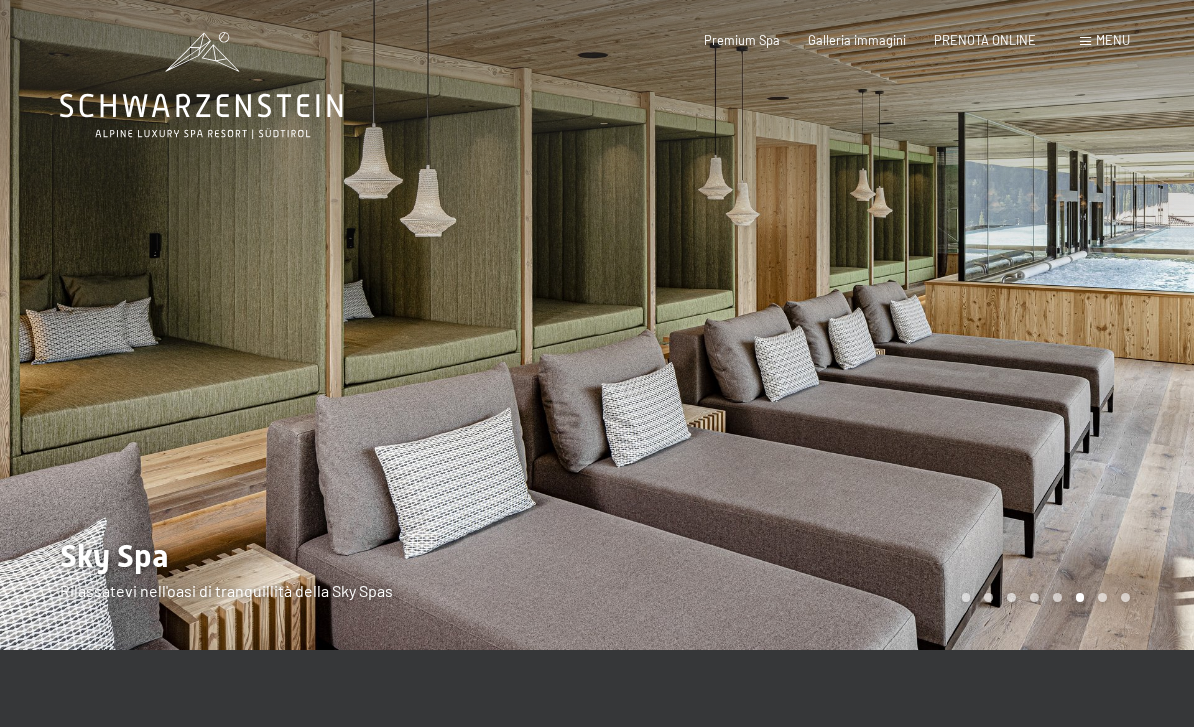click at bounding box center (1085, 41) 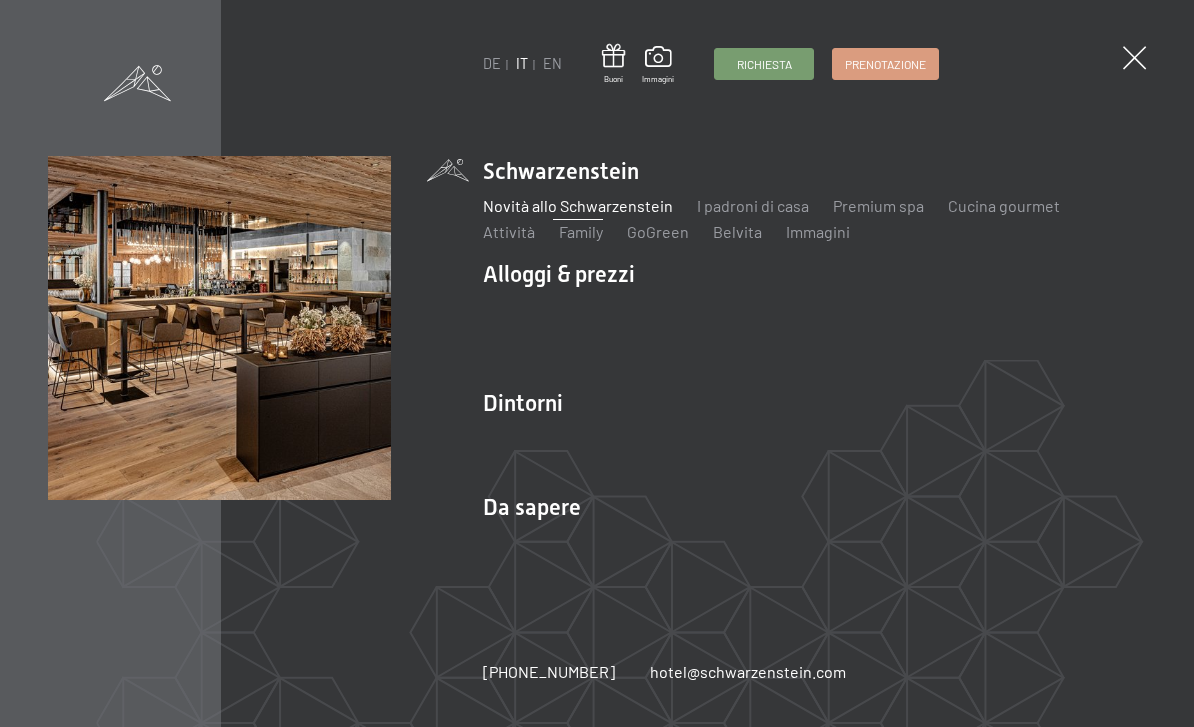 click on "Attività" at bounding box center (509, 231) 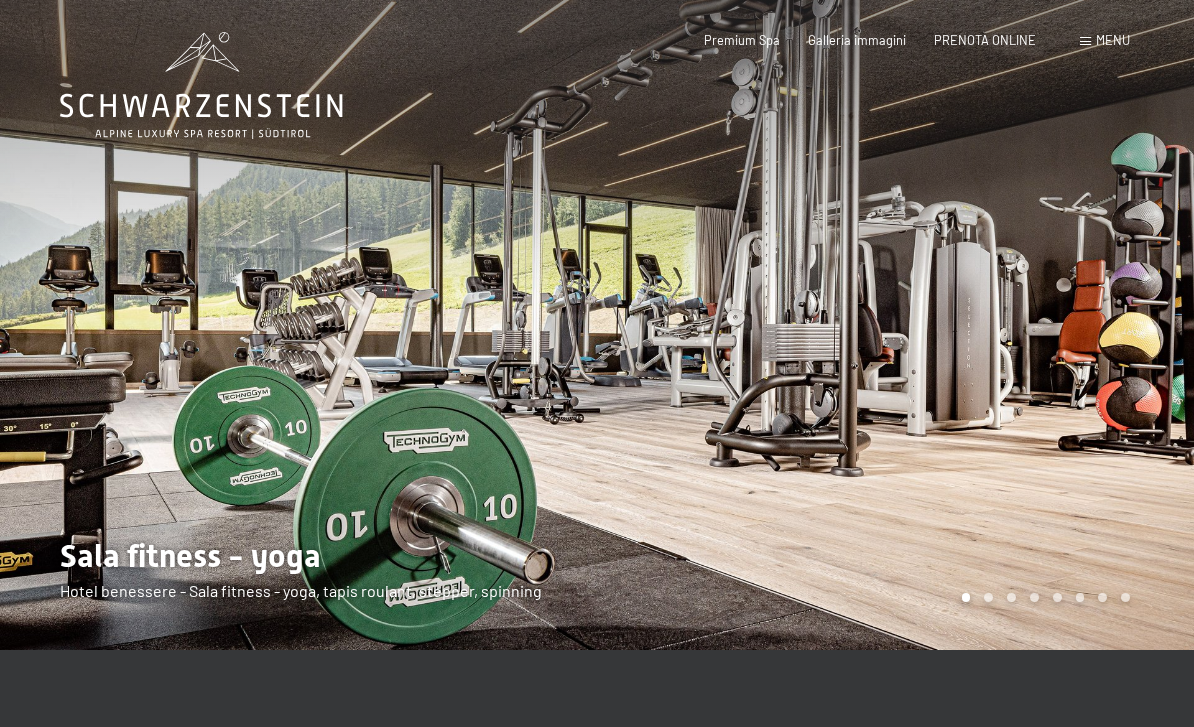 scroll, scrollTop: 0, scrollLeft: 0, axis: both 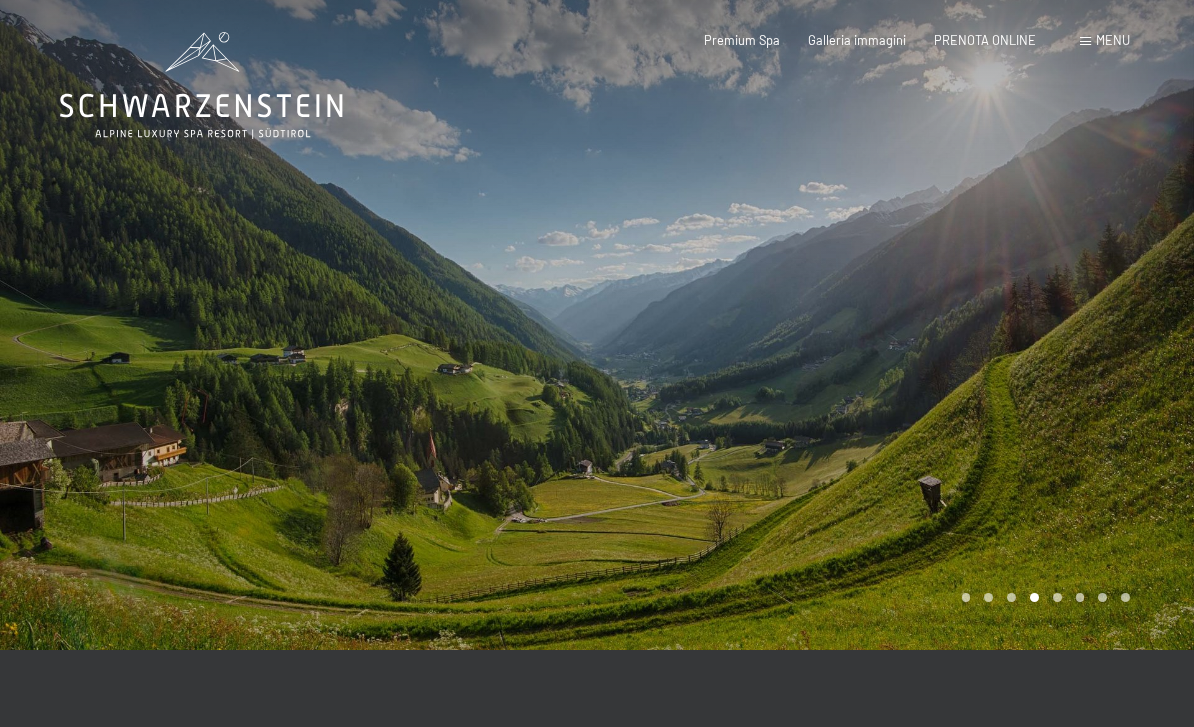 click at bounding box center (1057, 597) 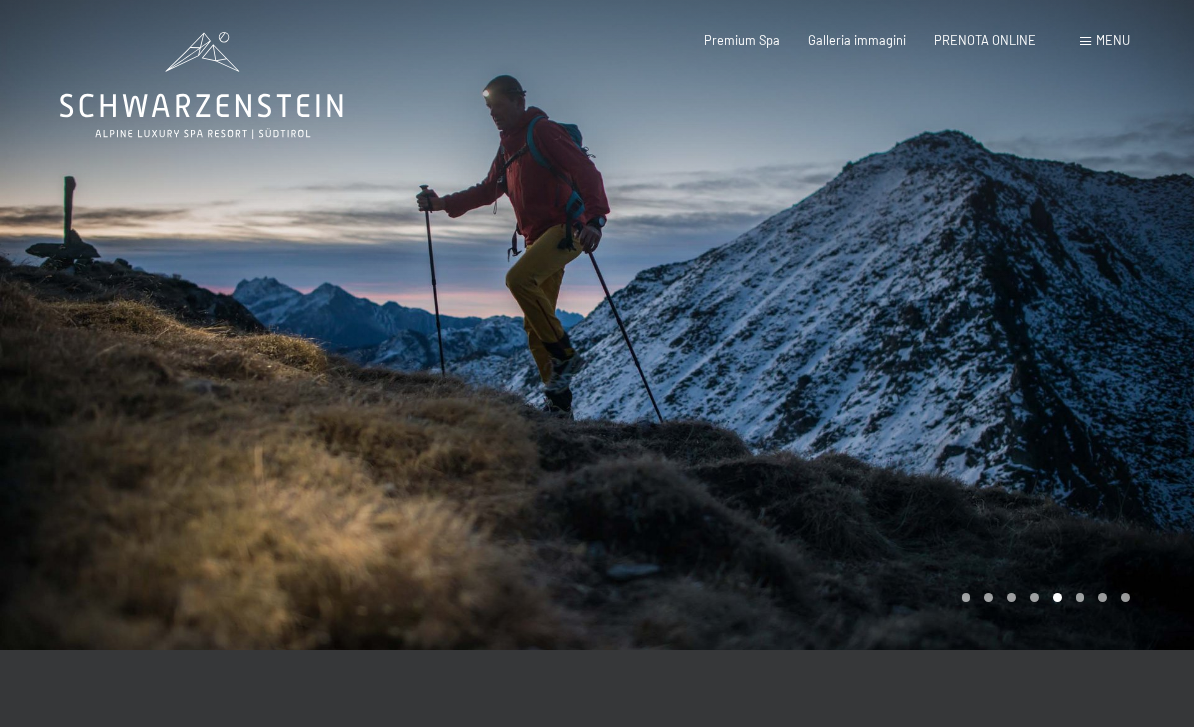 click at bounding box center [1080, 597] 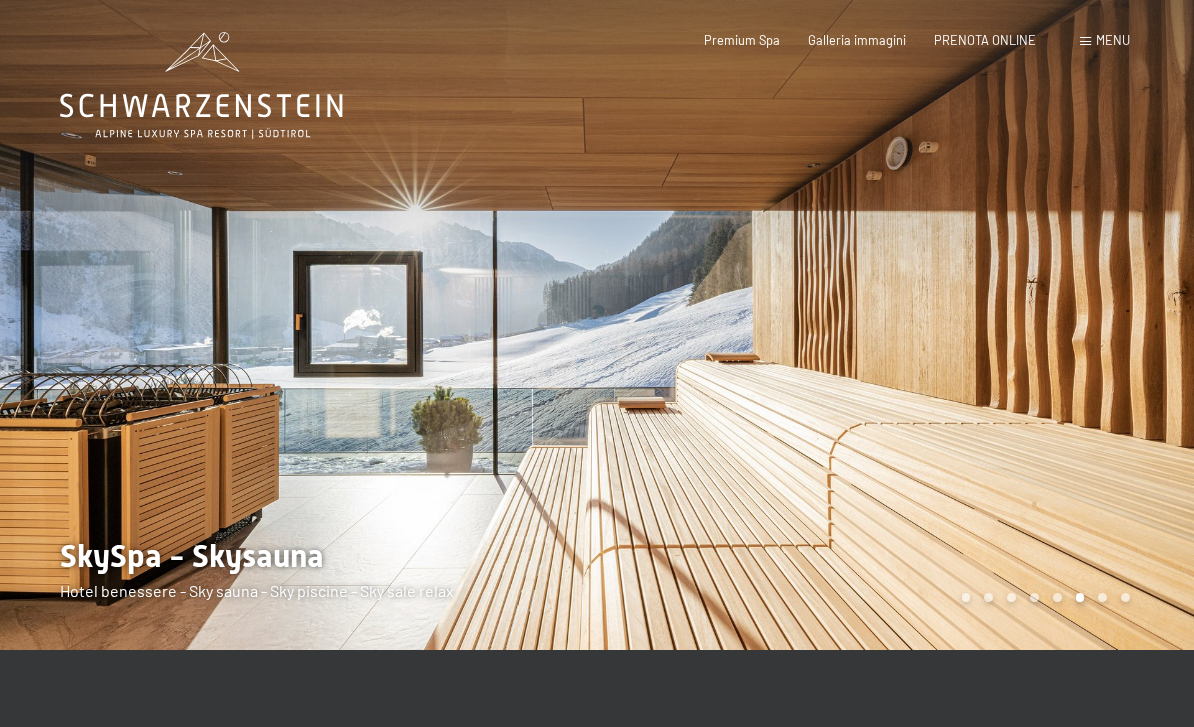 click at bounding box center (895, 325) 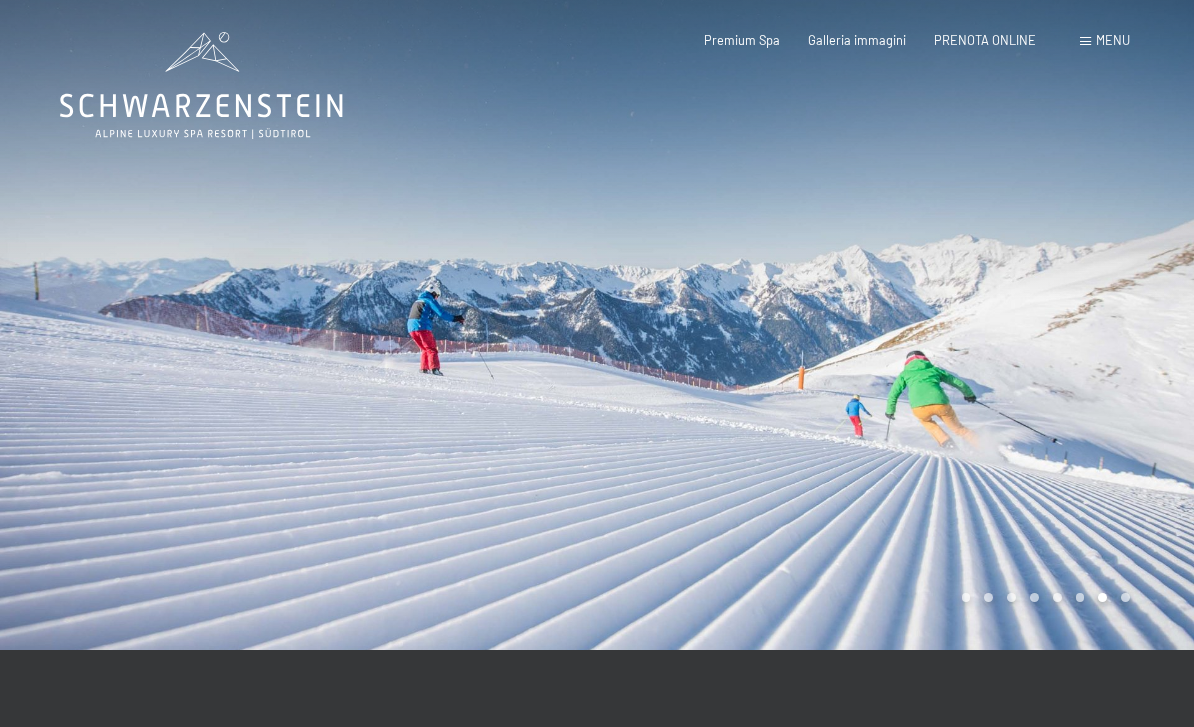 click at bounding box center [895, 325] 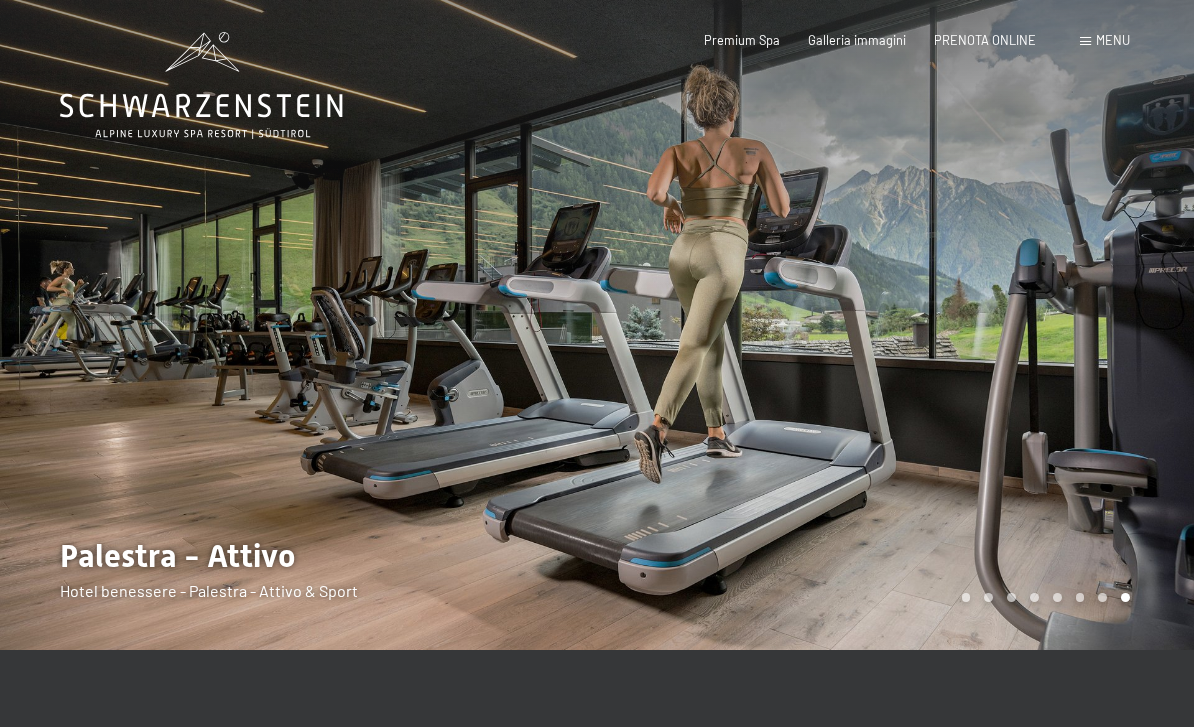 click at bounding box center [895, 325] 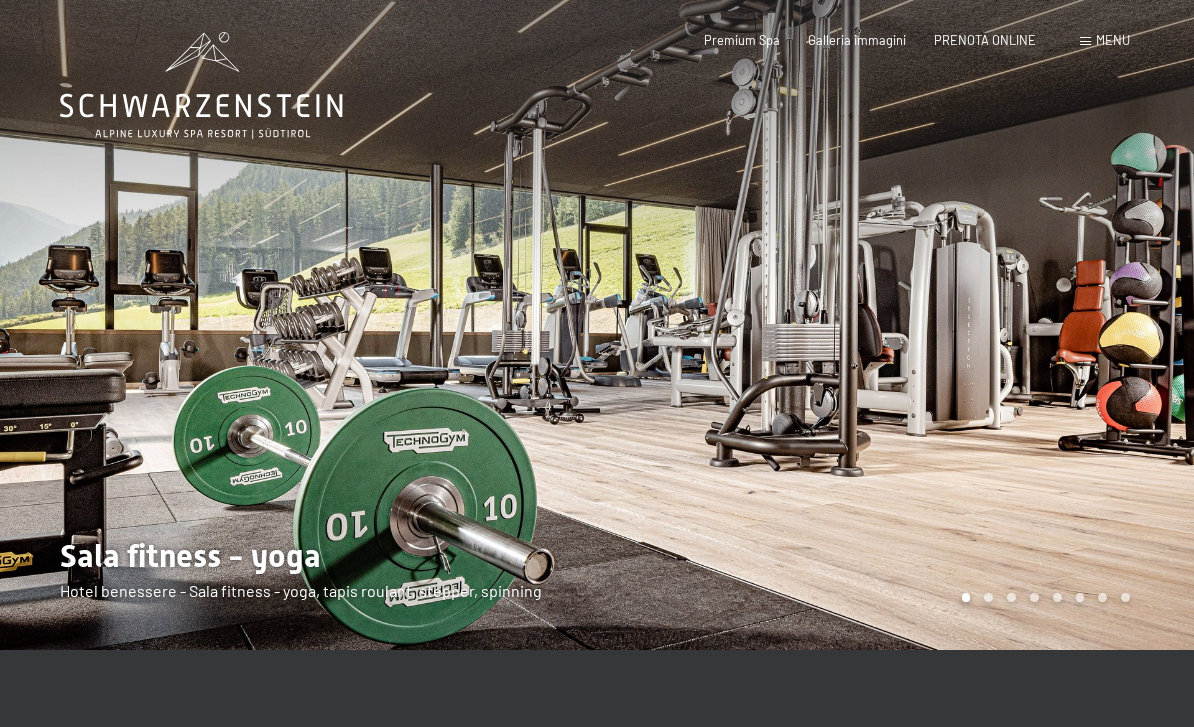 click at bounding box center [1042, 597] 